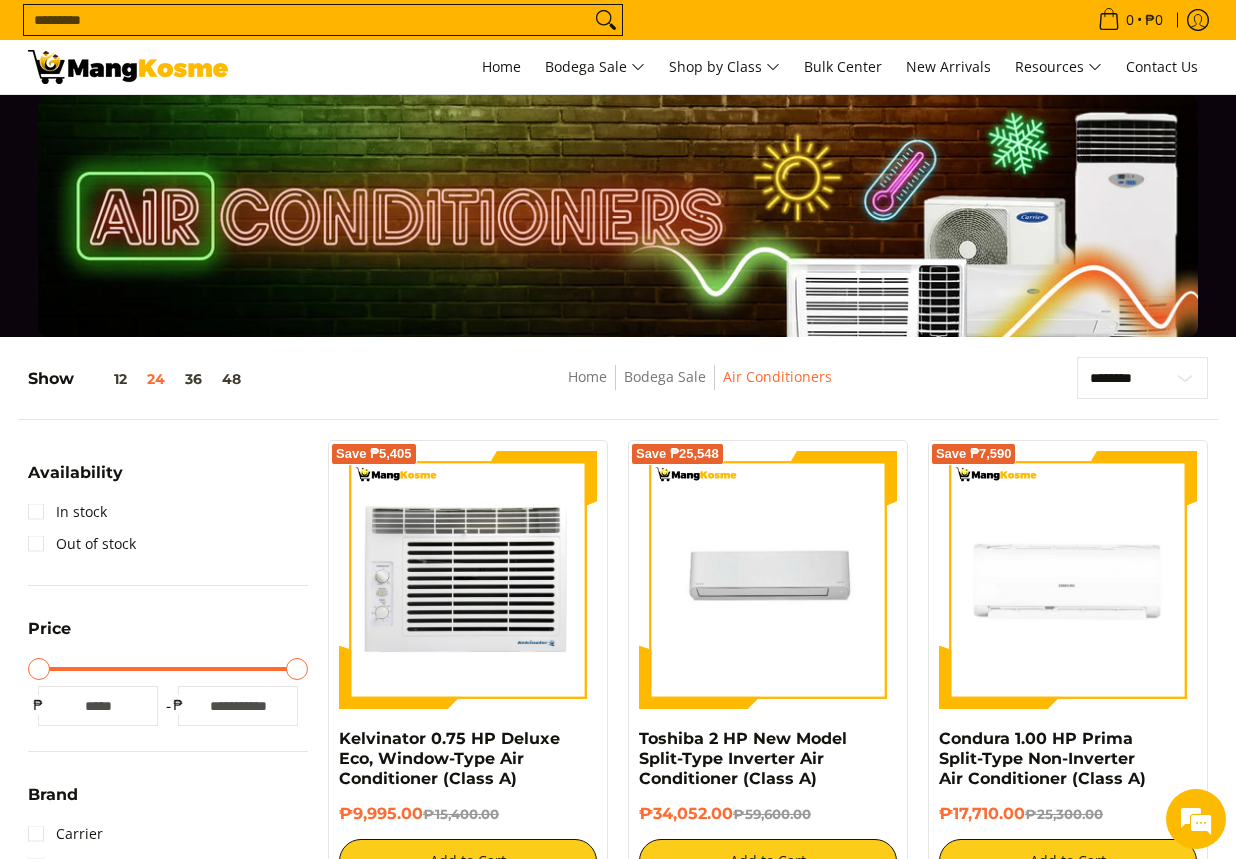 scroll, scrollTop: 0, scrollLeft: 0, axis: both 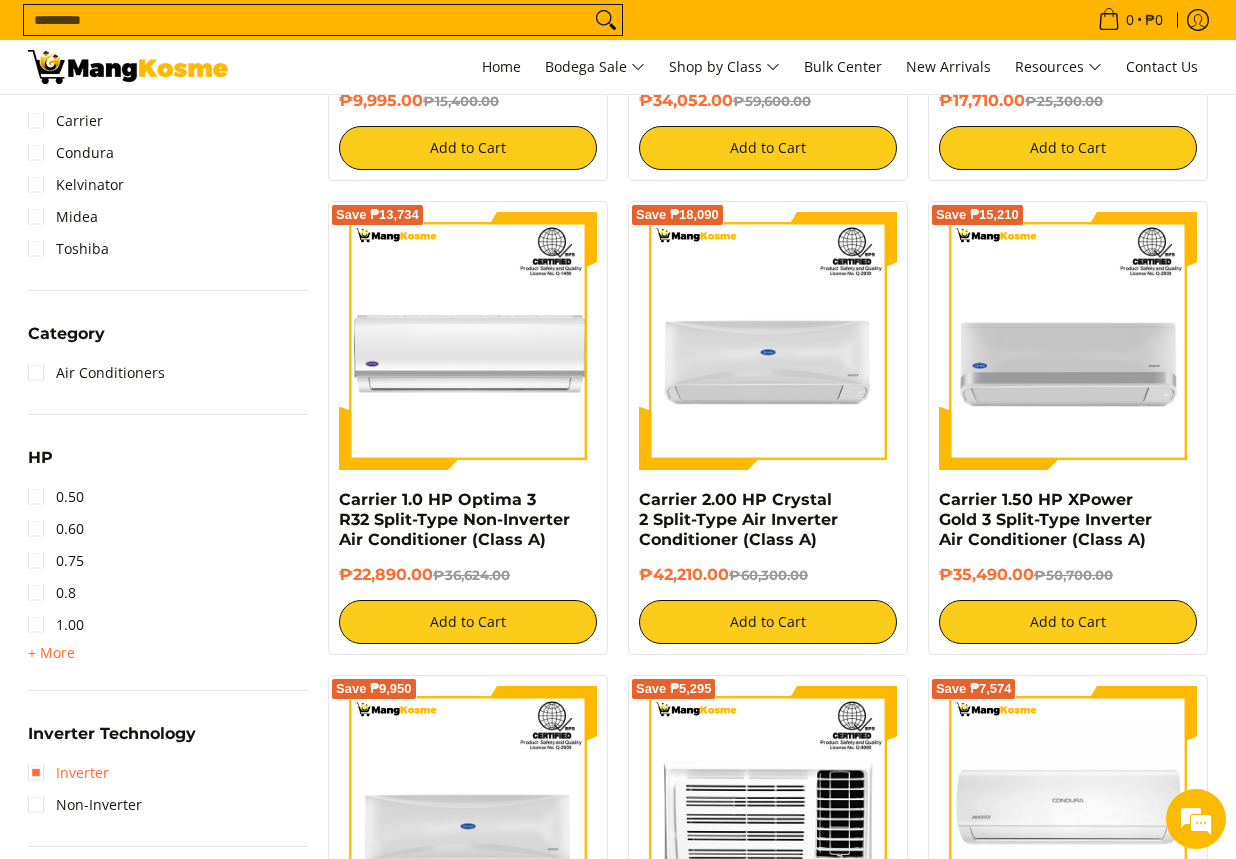 click on "Inverter" at bounding box center [68, 773] 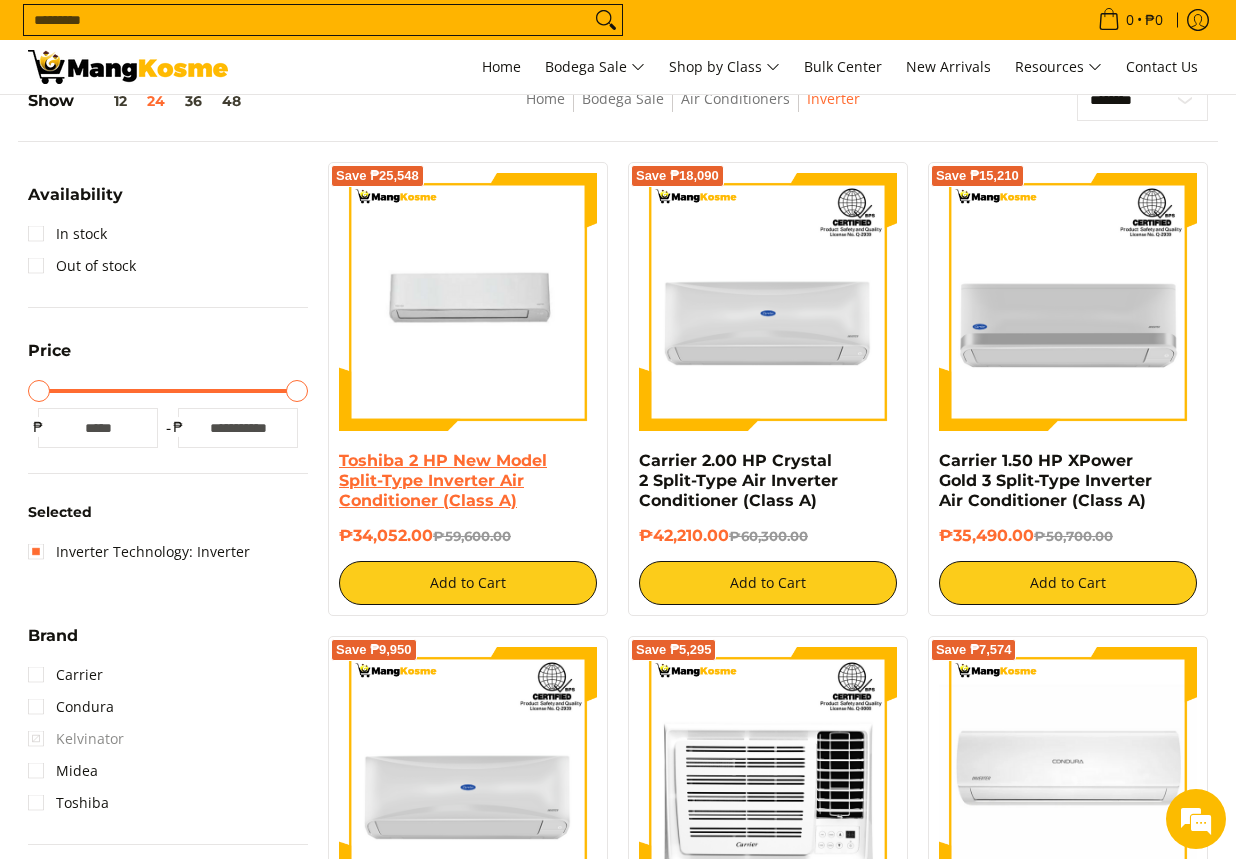 scroll, scrollTop: 261, scrollLeft: 0, axis: vertical 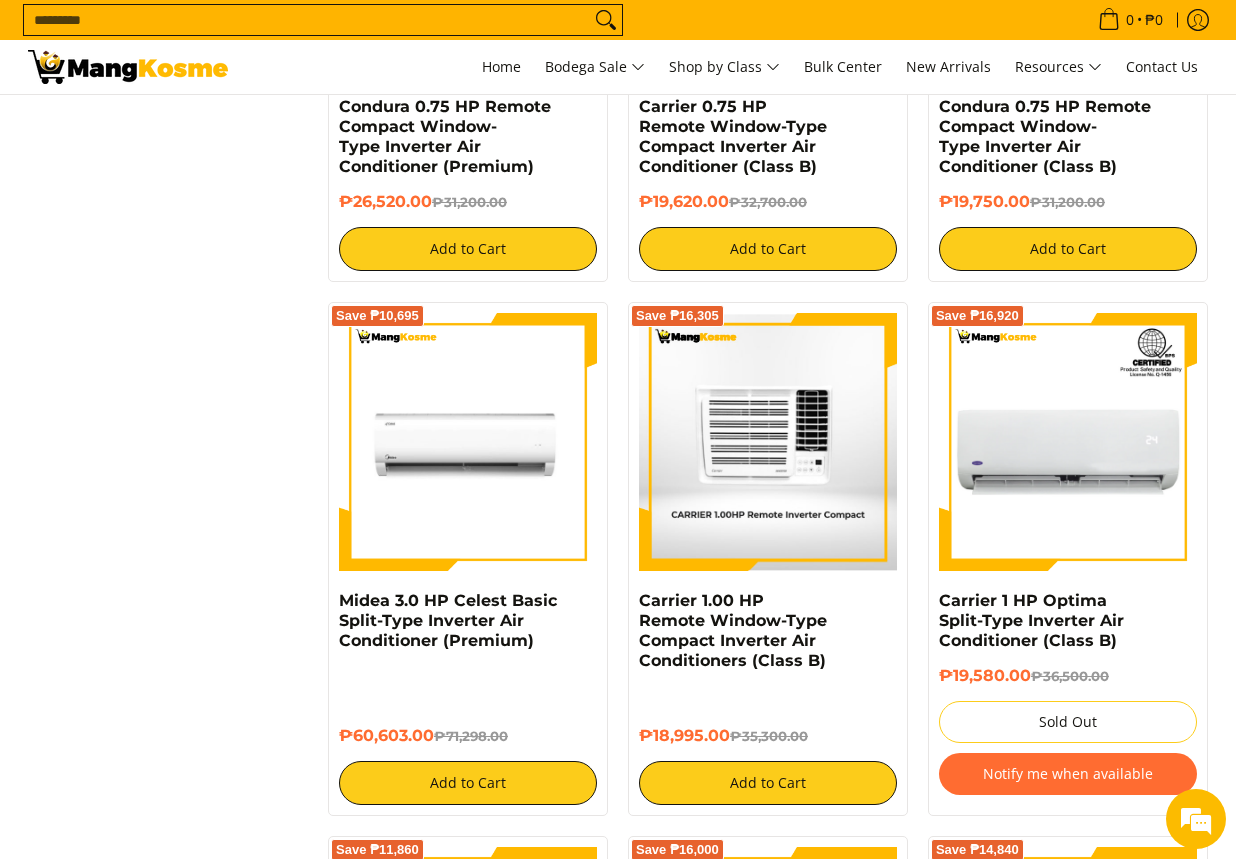 click at bounding box center (768, 442) 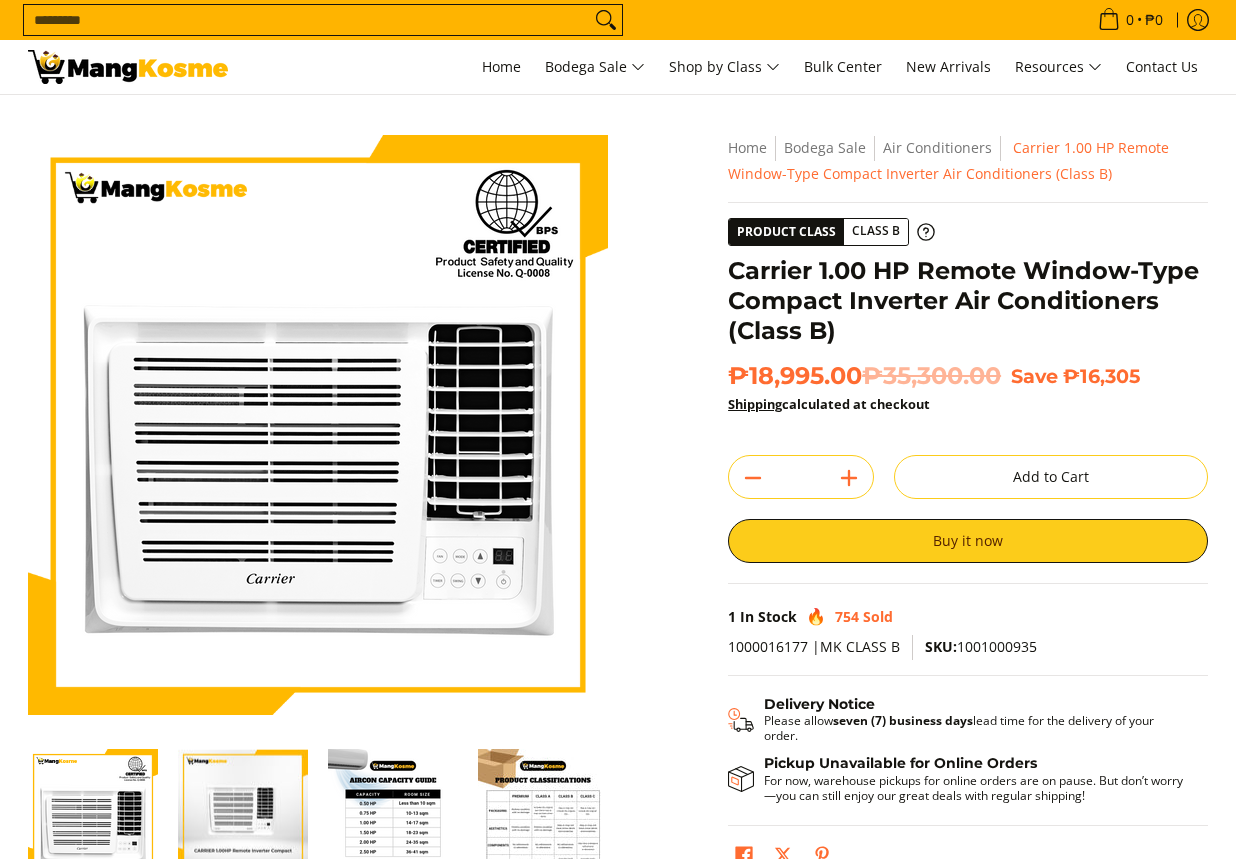 scroll, scrollTop: 0, scrollLeft: 0, axis: both 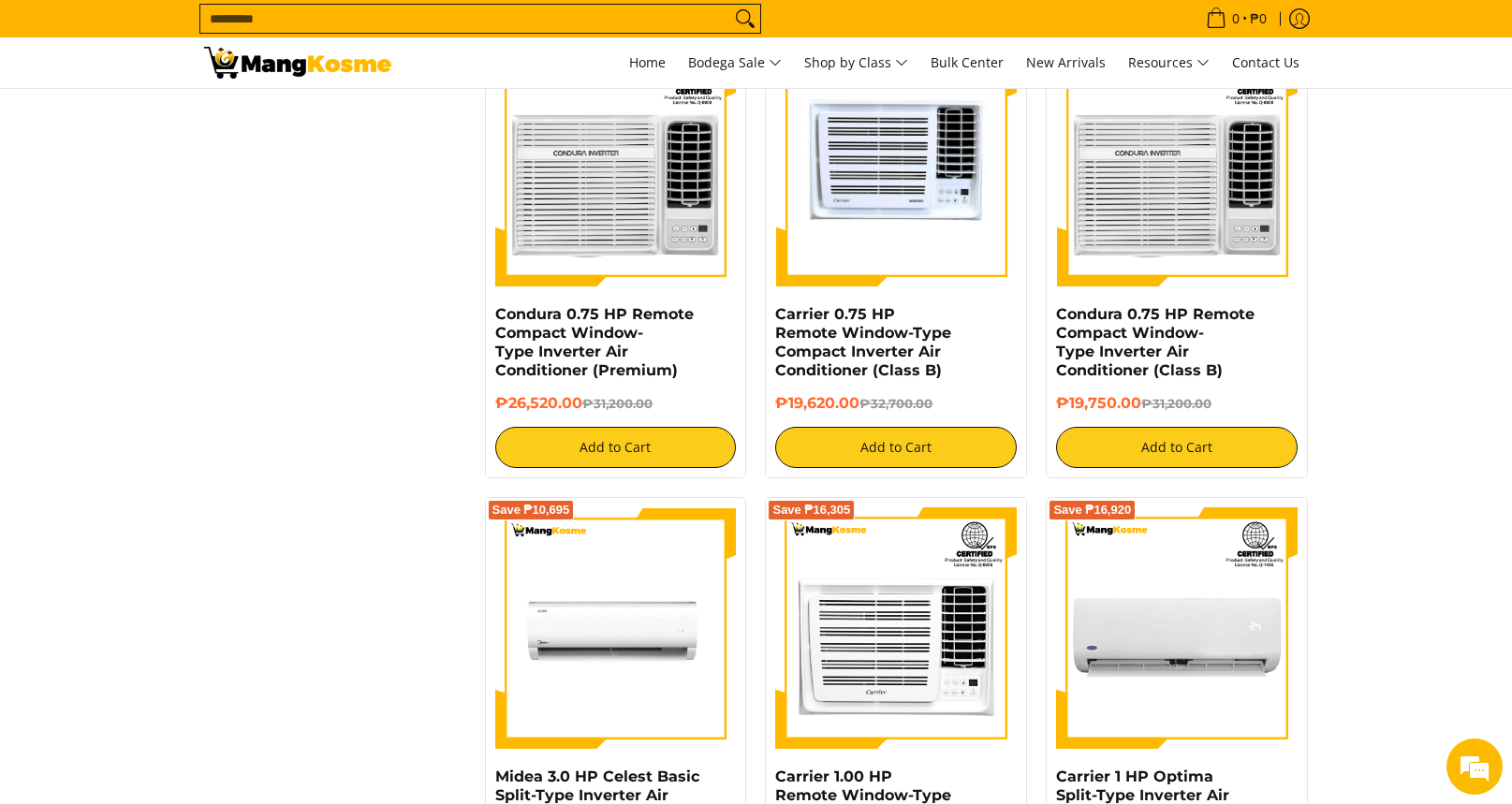click at bounding box center (896, 167) 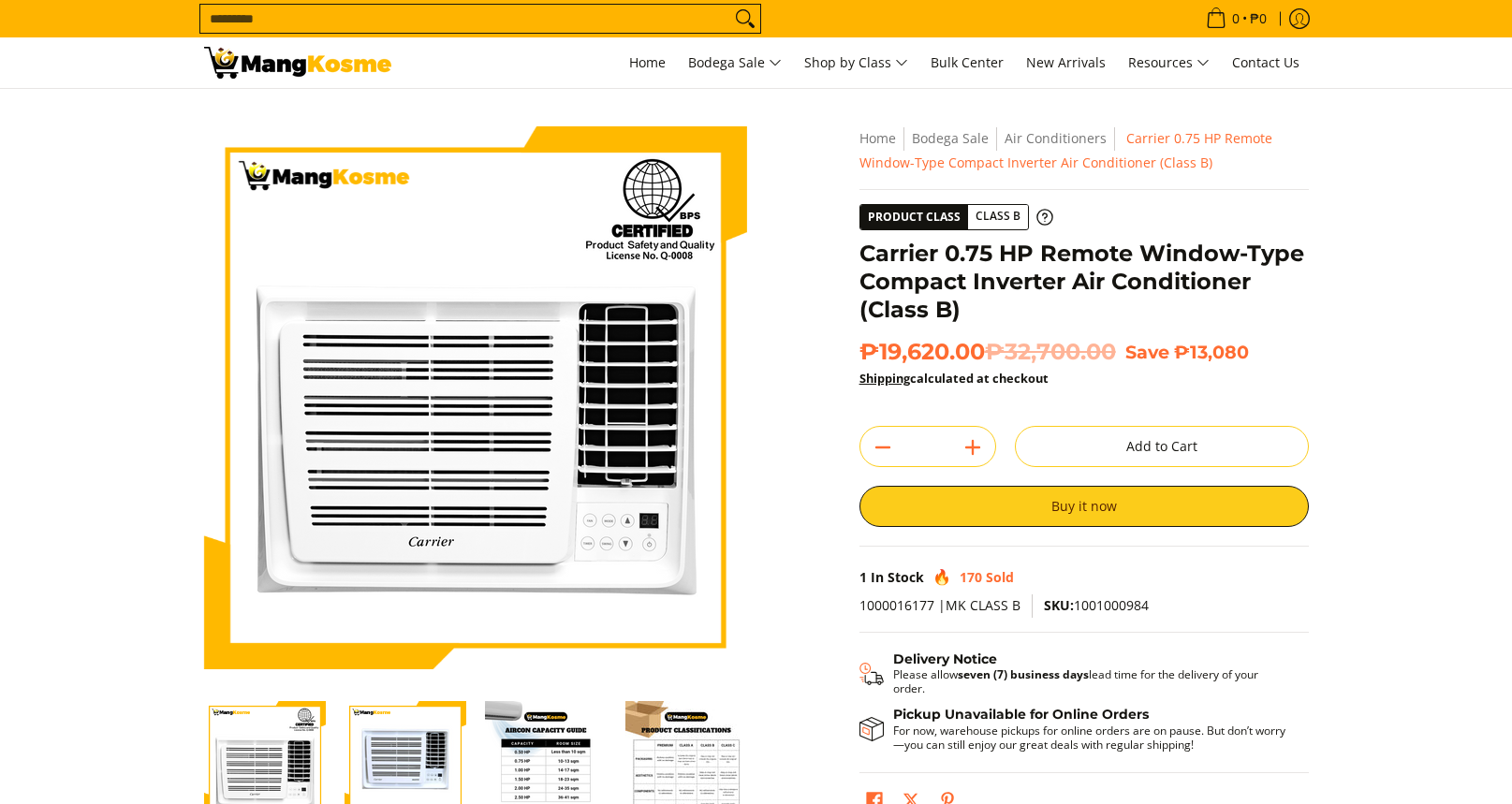 scroll, scrollTop: 0, scrollLeft: 0, axis: both 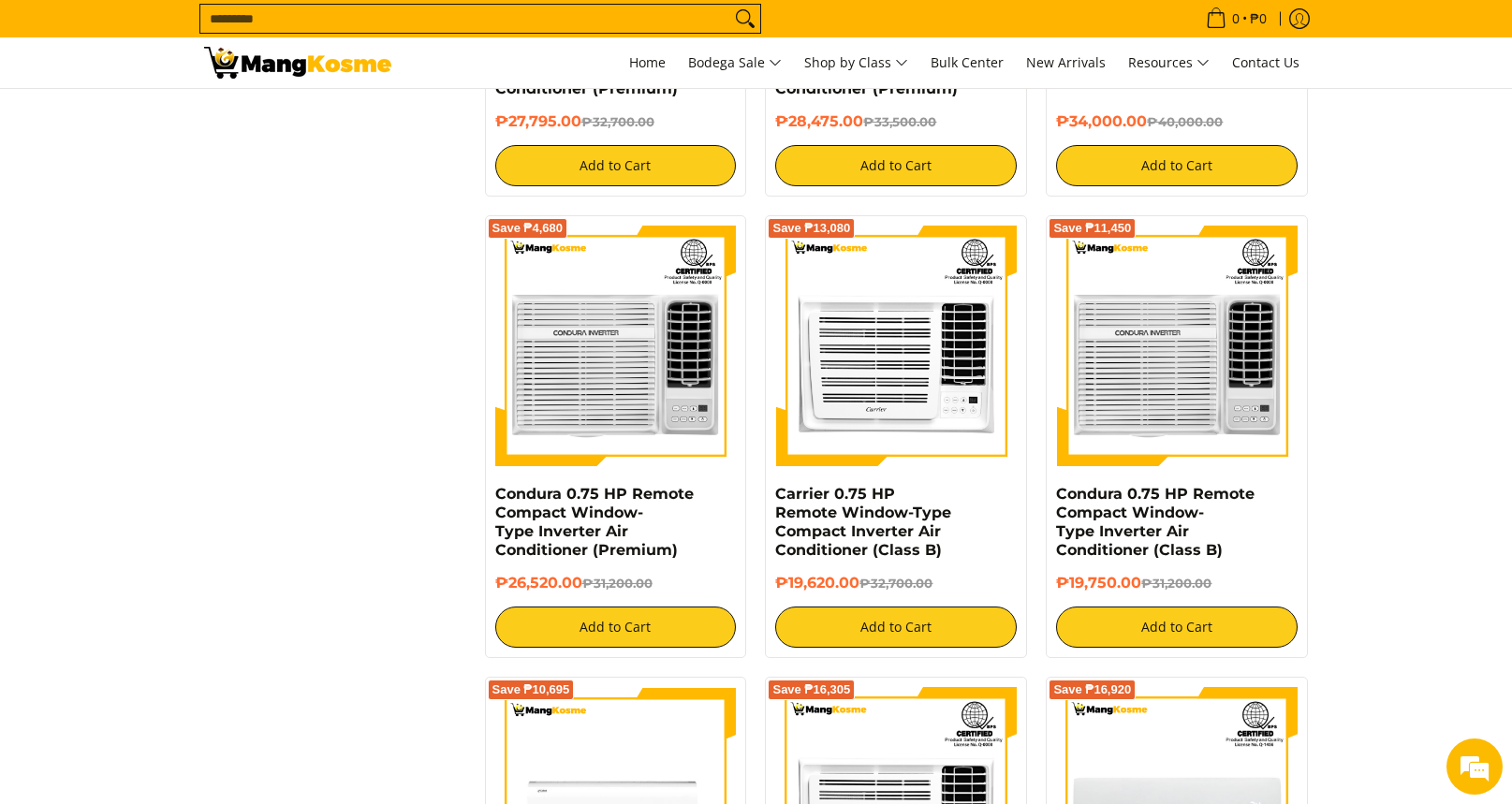 click at bounding box center (1177, 346) 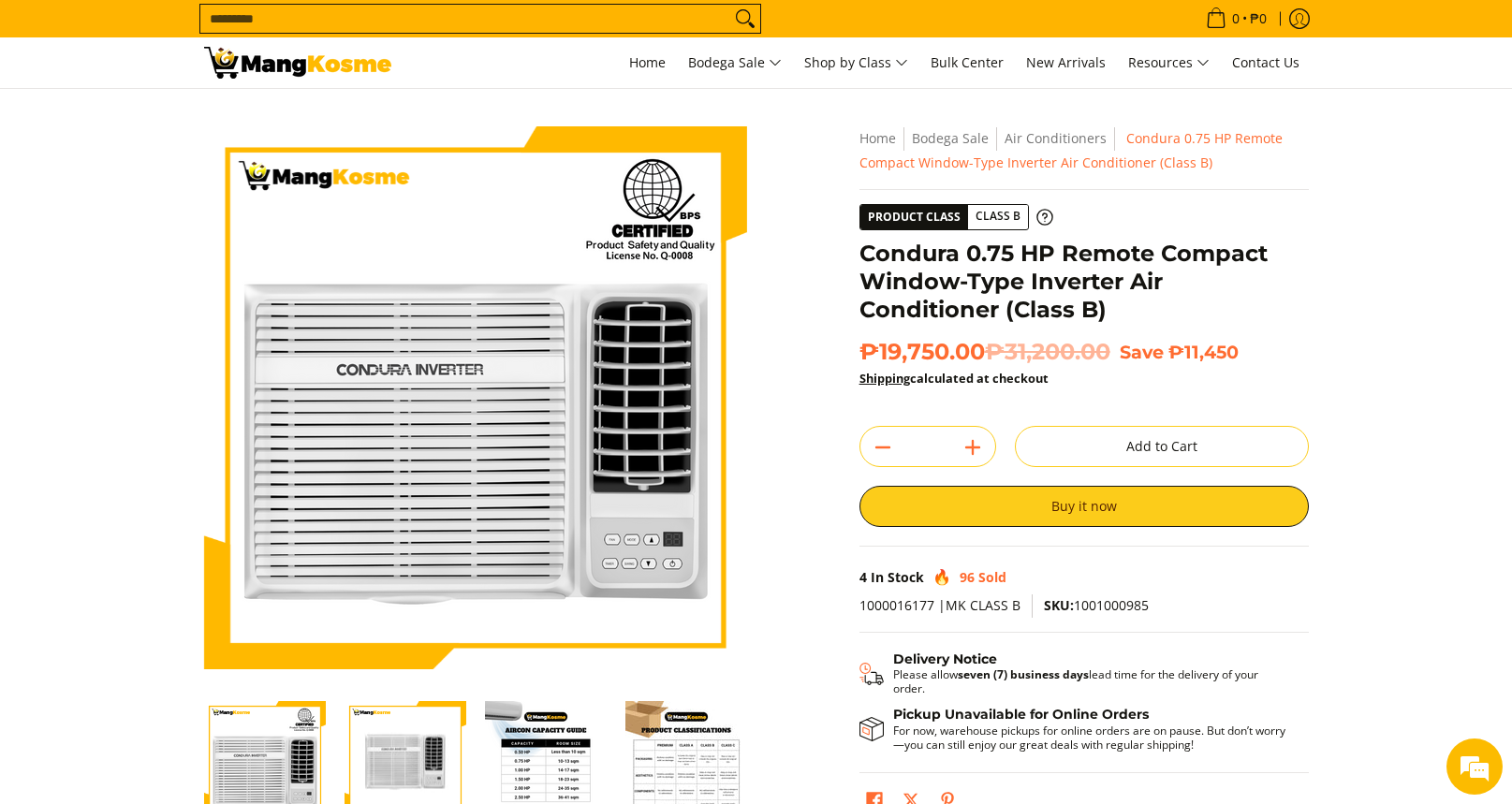 scroll, scrollTop: 0, scrollLeft: 0, axis: both 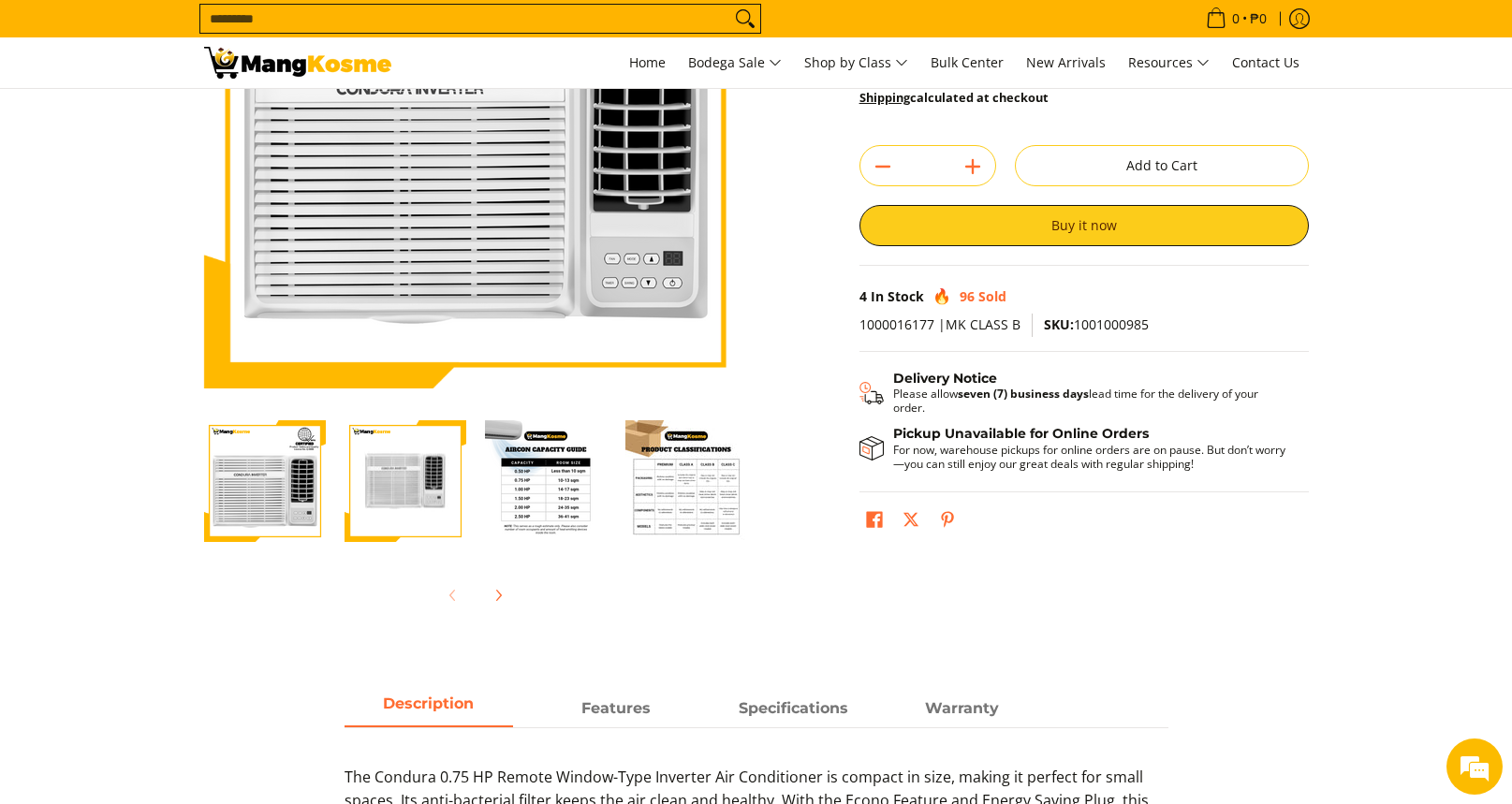click at bounding box center (686, 481) 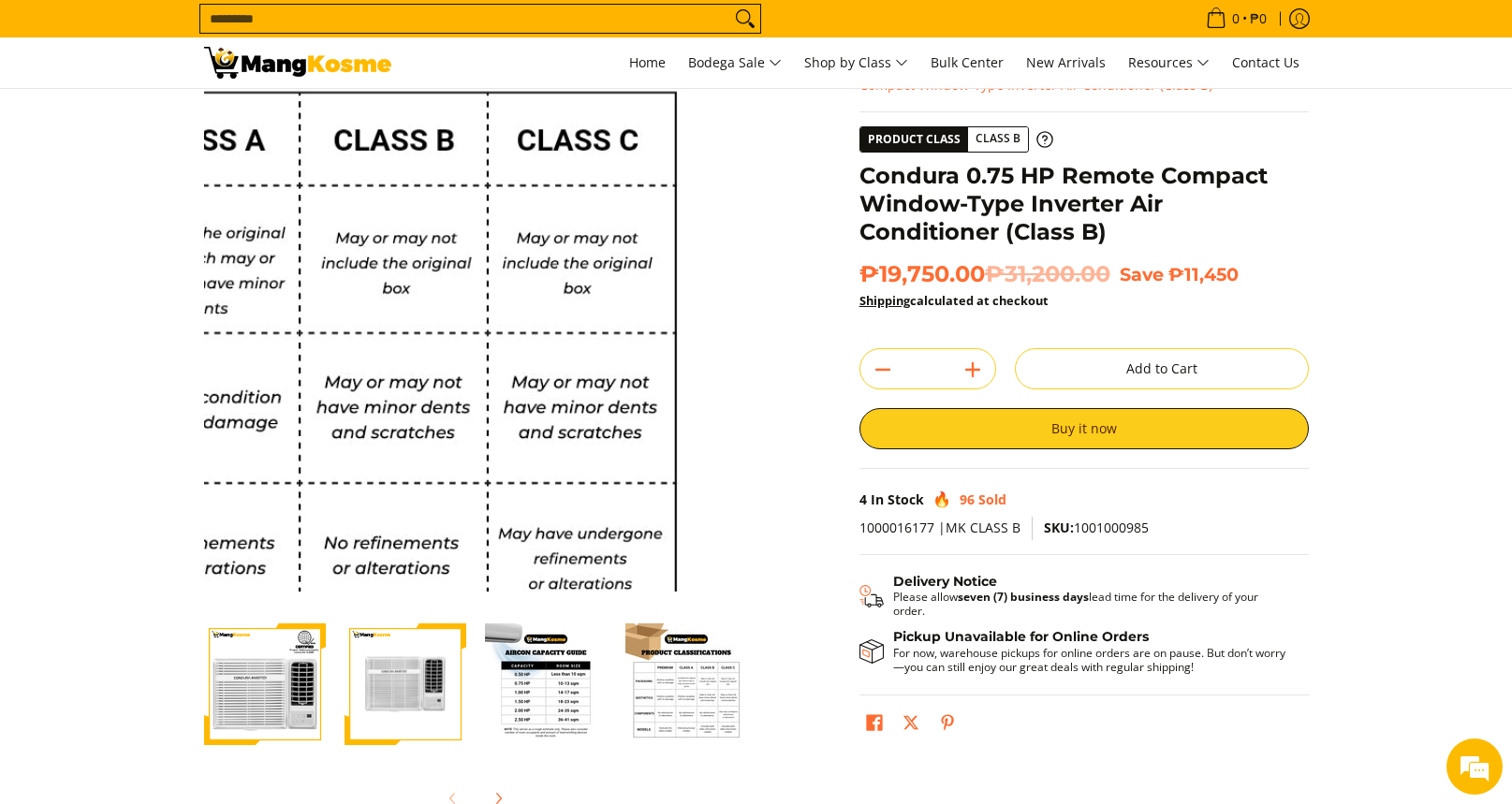scroll, scrollTop: 0, scrollLeft: 0, axis: both 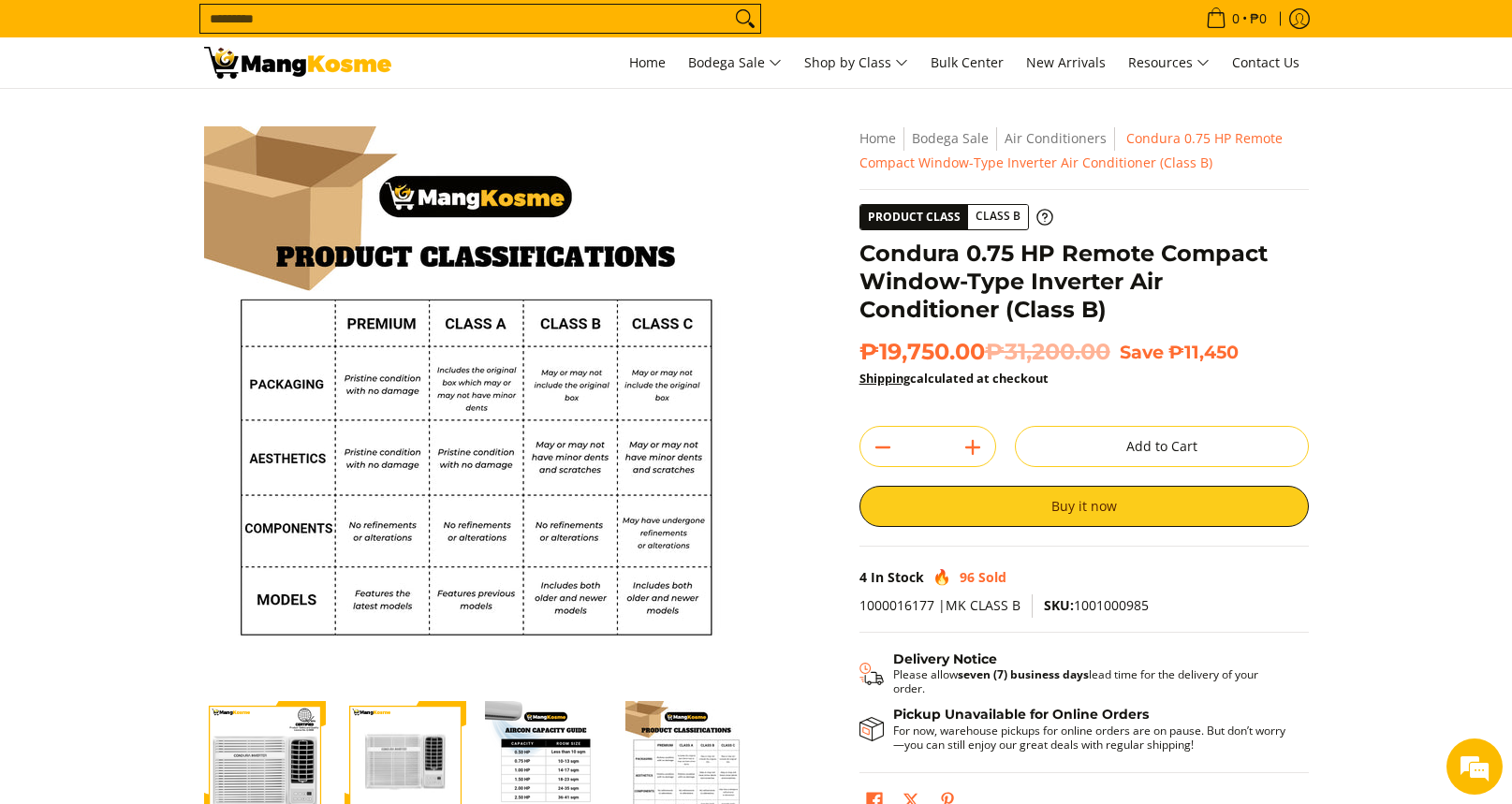 click at bounding box center (405, 762) 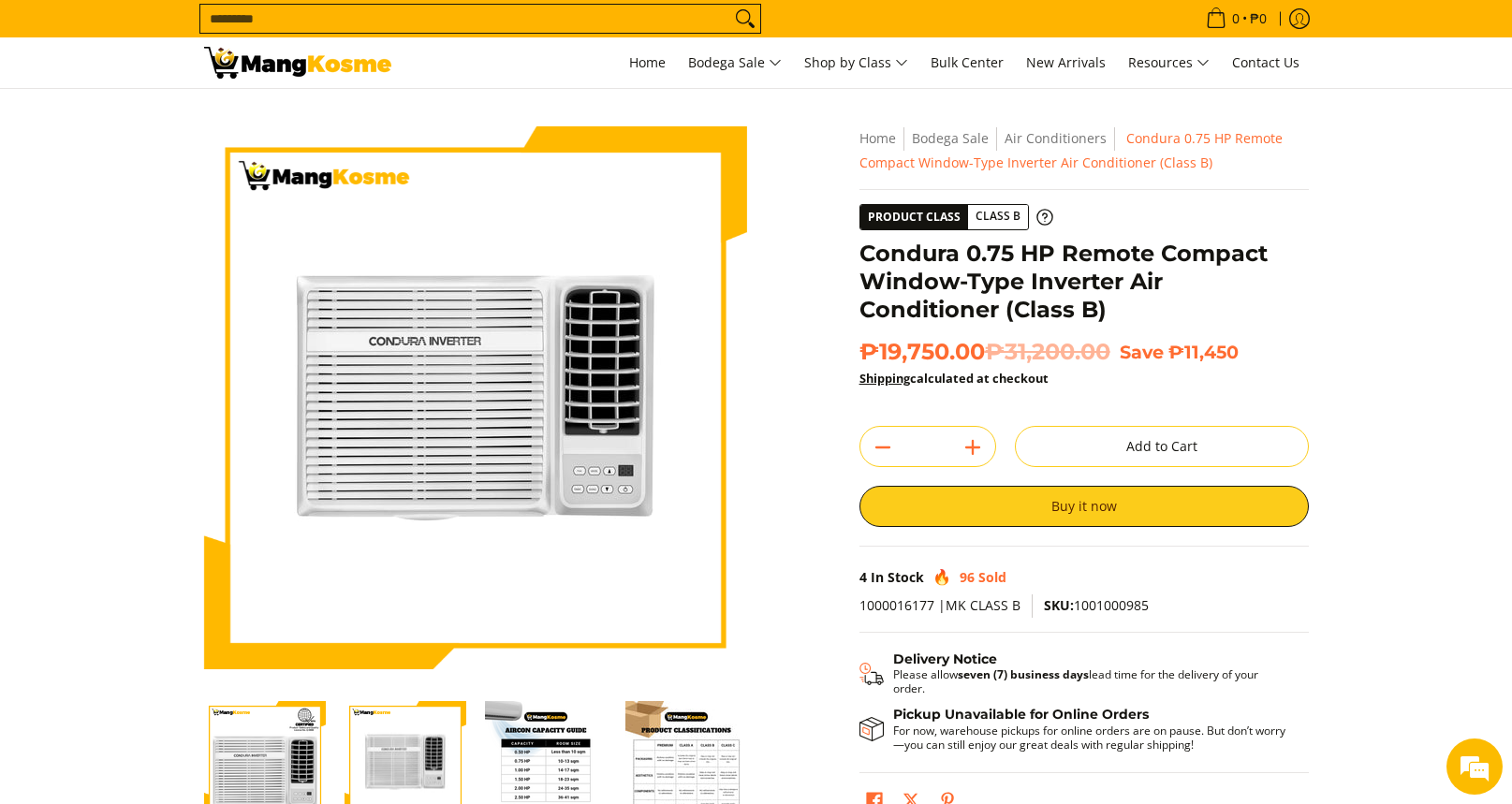 click at bounding box center (265, 762) 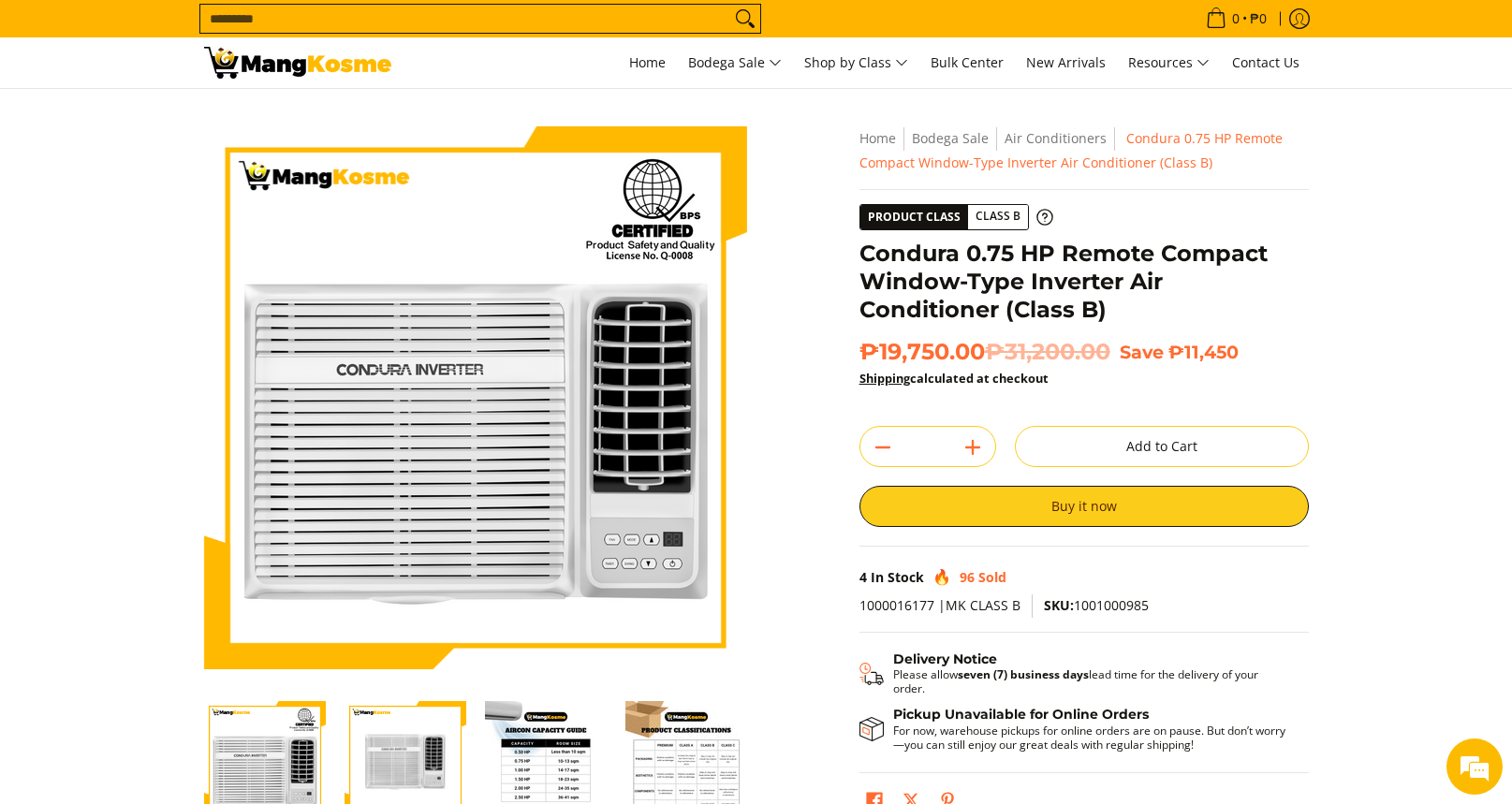 click on "Skip to Main Content
Enable zoom Disable zoom
Enable zoom Disable zoom
Enable zoom Disable zoom
Enable zoom Disable zoom
Enable zoom Disable zoom
Enable zoom Disable zoom
Enable zoom Disable zoom" at bounding box center (756, 516) 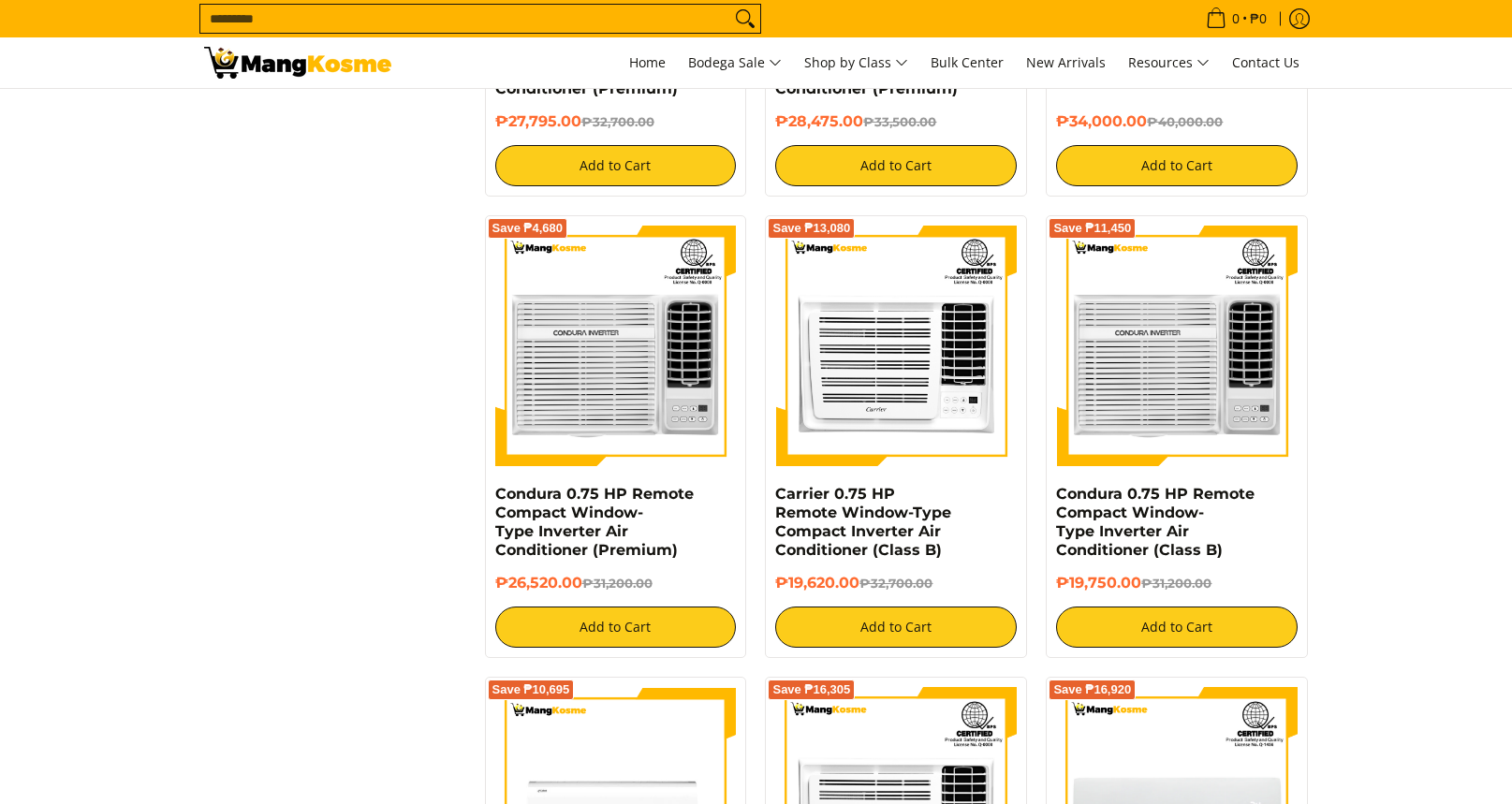scroll, scrollTop: 2452, scrollLeft: 0, axis: vertical 